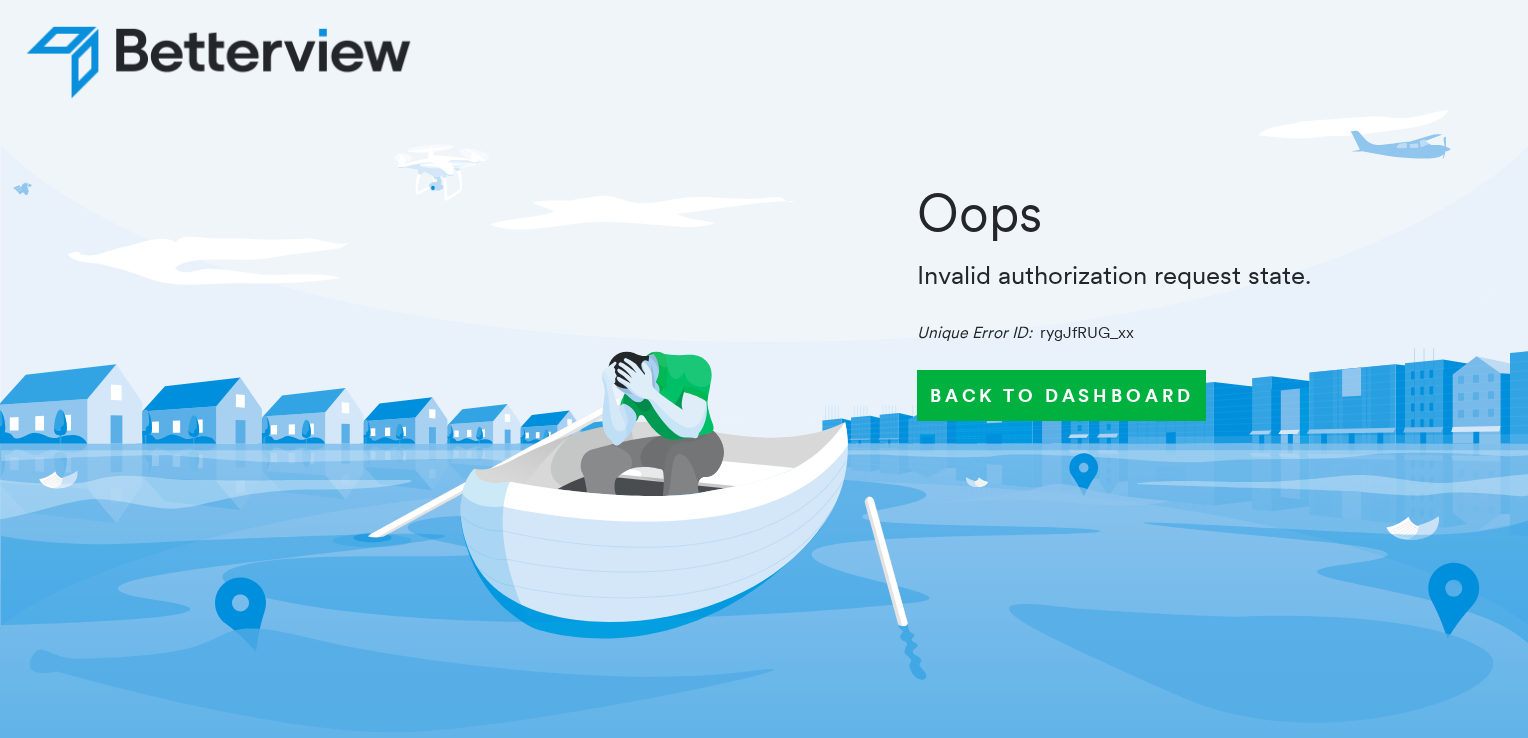 scroll, scrollTop: 0, scrollLeft: 0, axis: both 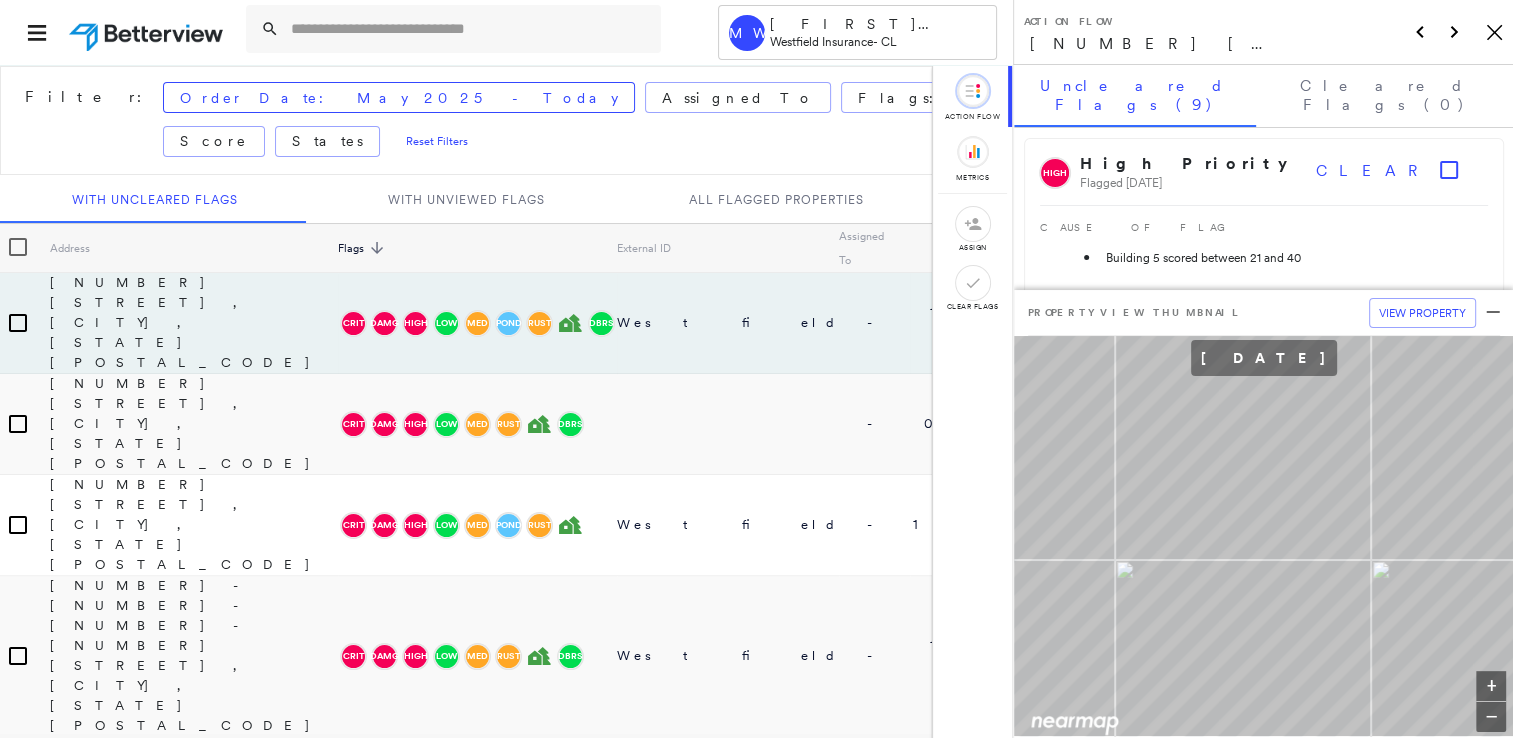 click on "Icon_Closemodal" 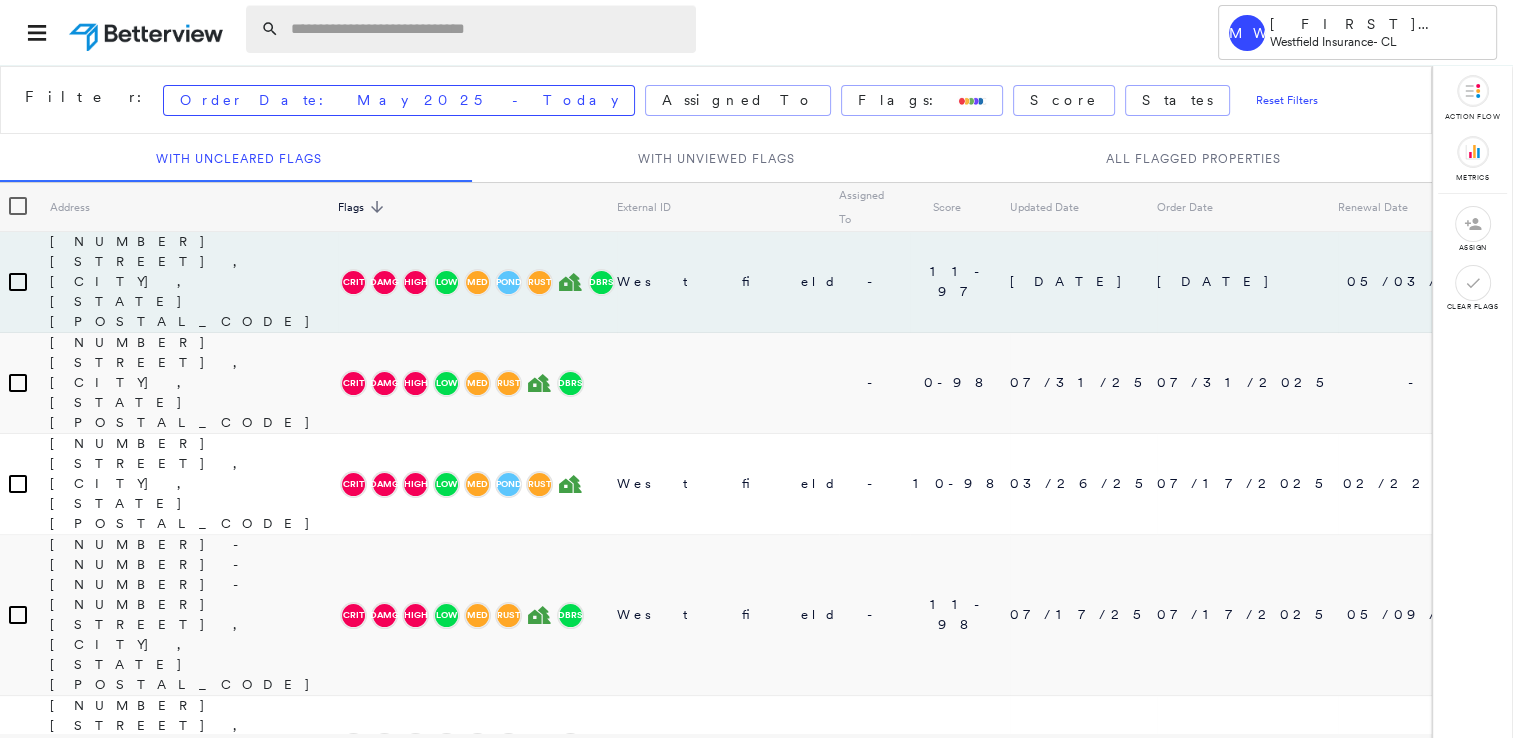 click at bounding box center (487, 29) 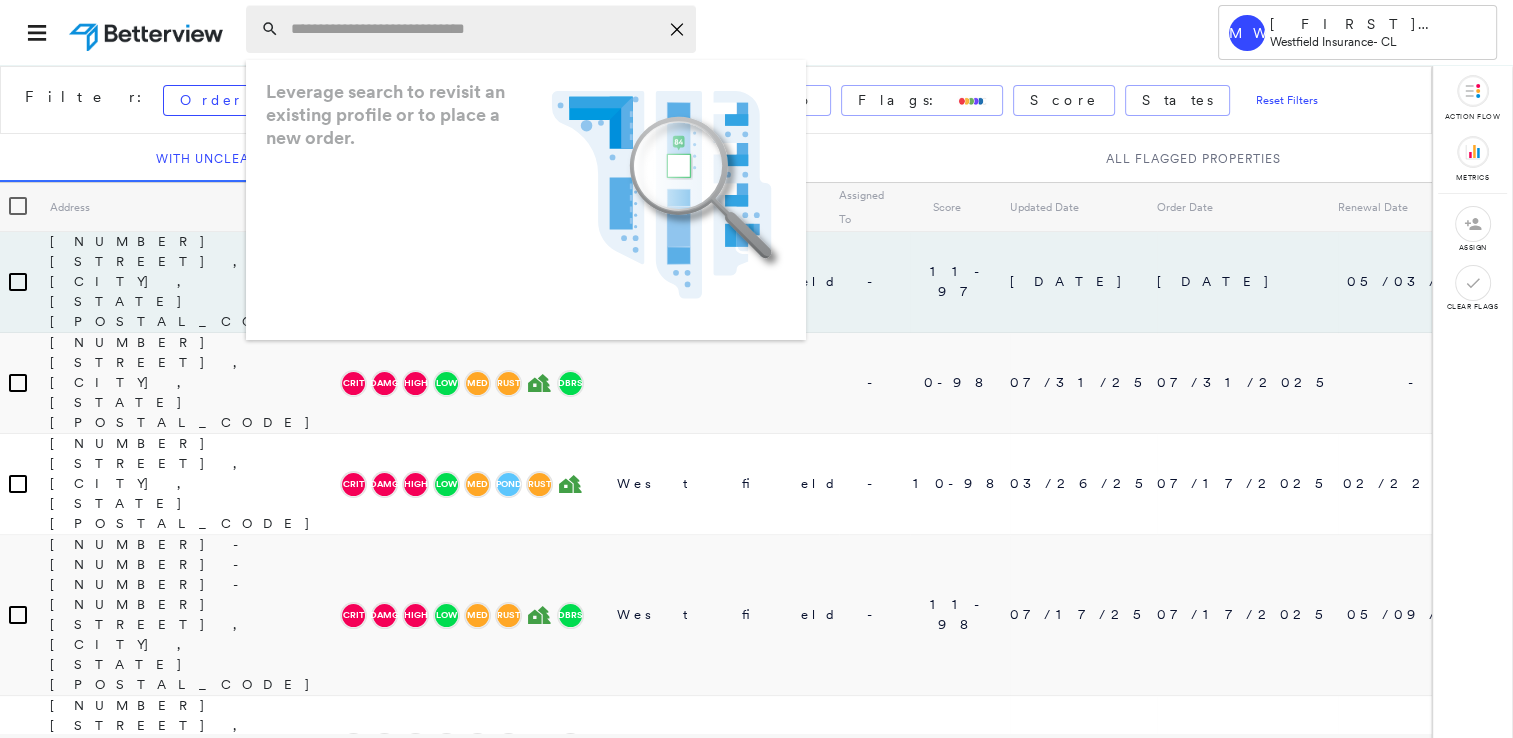 click at bounding box center [474, 29] 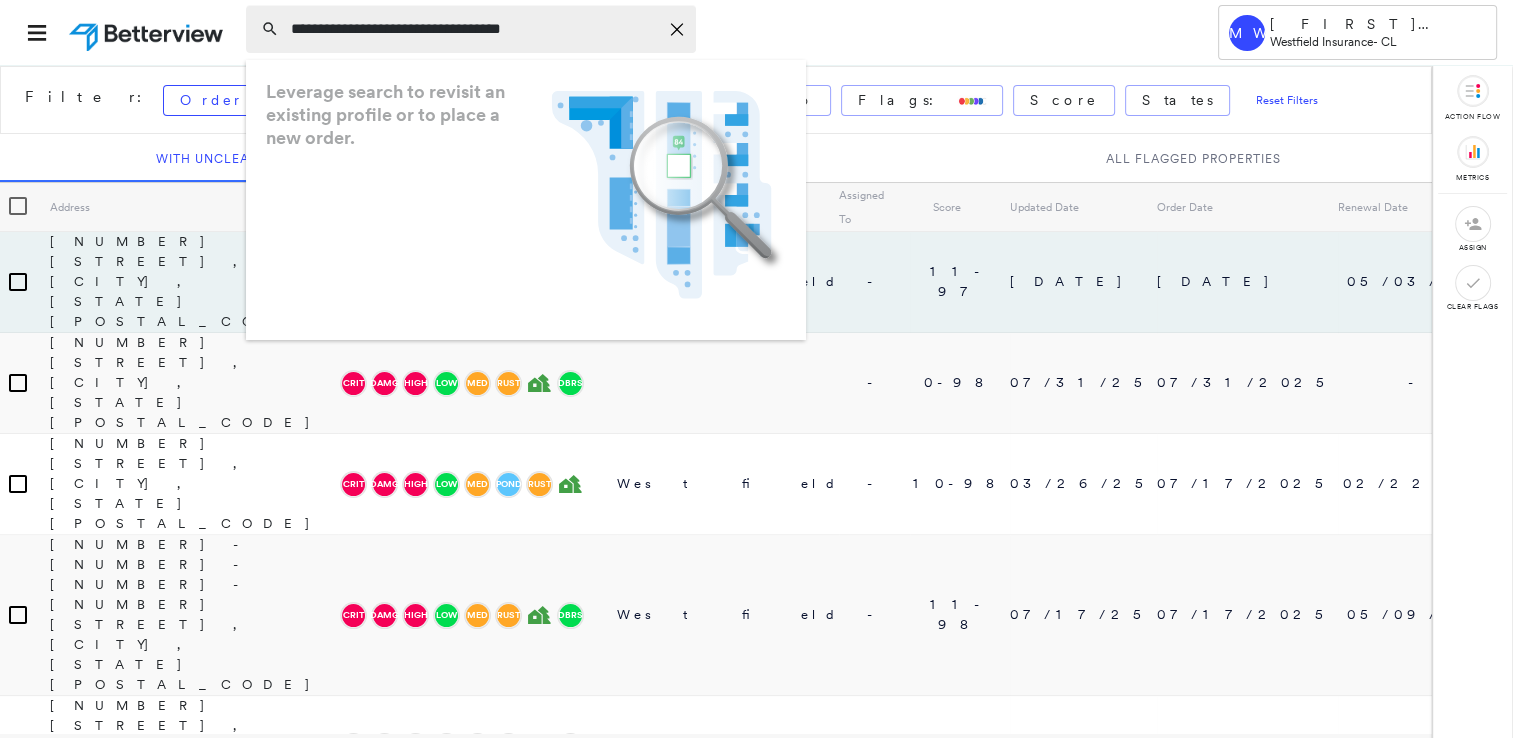 type on "**********" 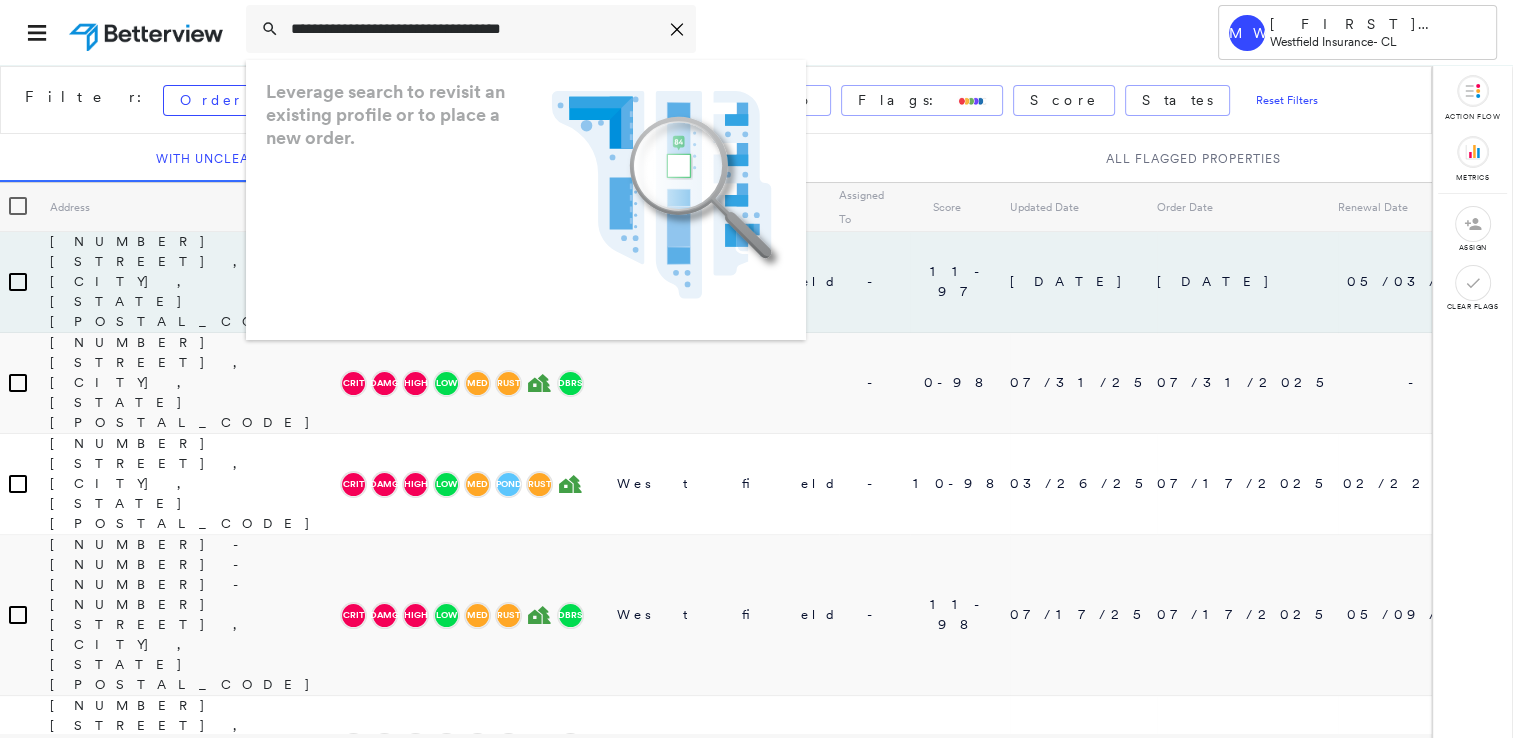 click on "Order Date: May 2025 - Today Assigned To Flags: Score States Reset Filters" at bounding box center (803, 100) 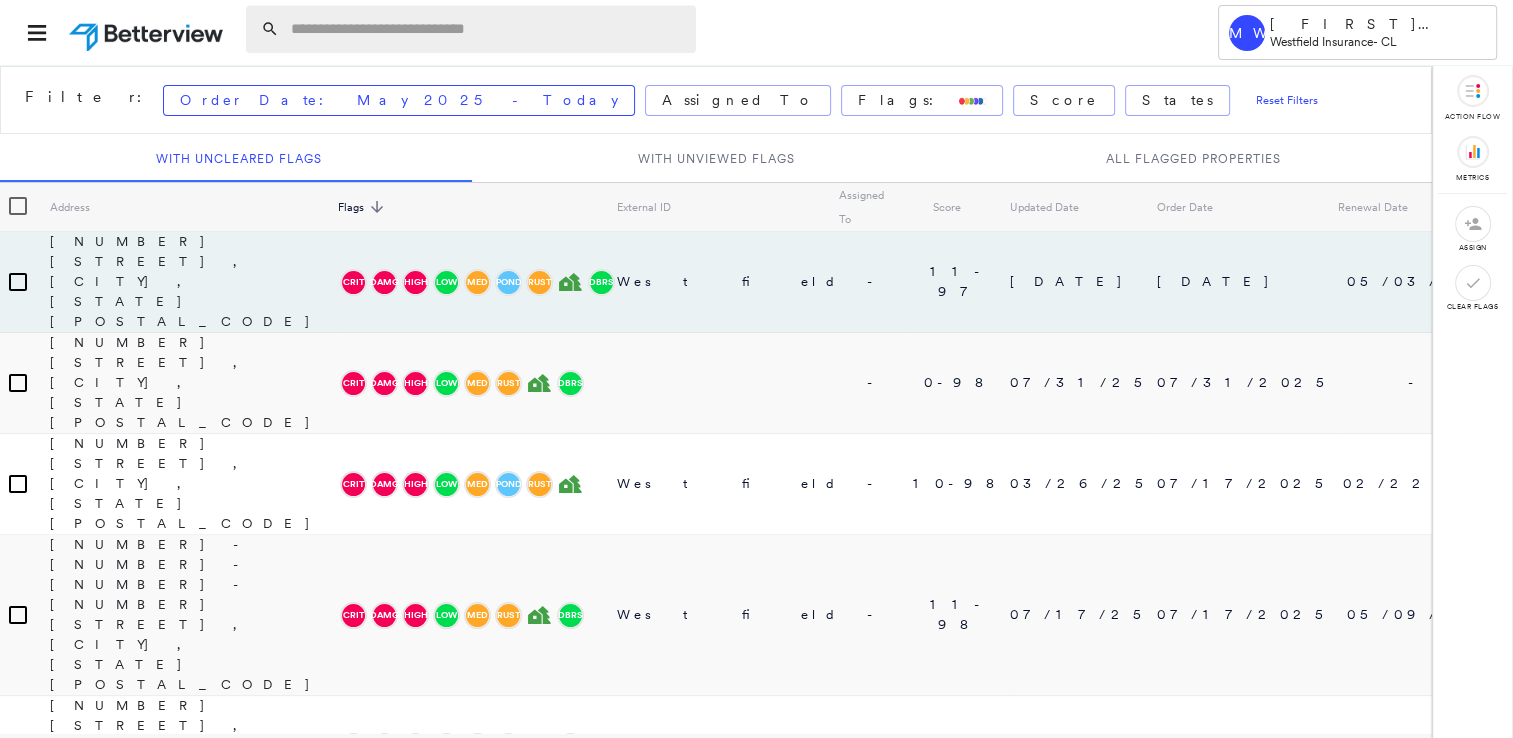 click at bounding box center [487, 29] 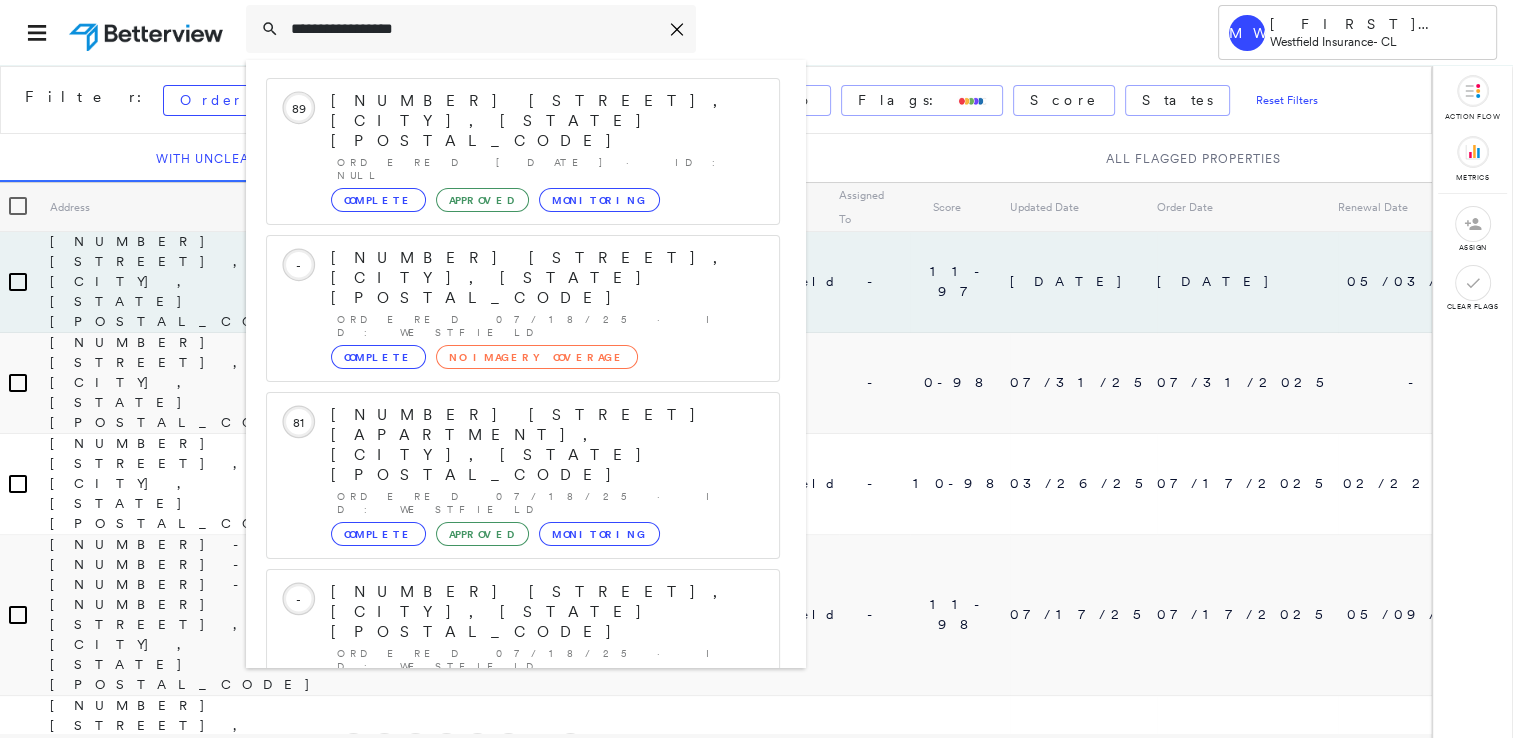 scroll, scrollTop: 49, scrollLeft: 0, axis: vertical 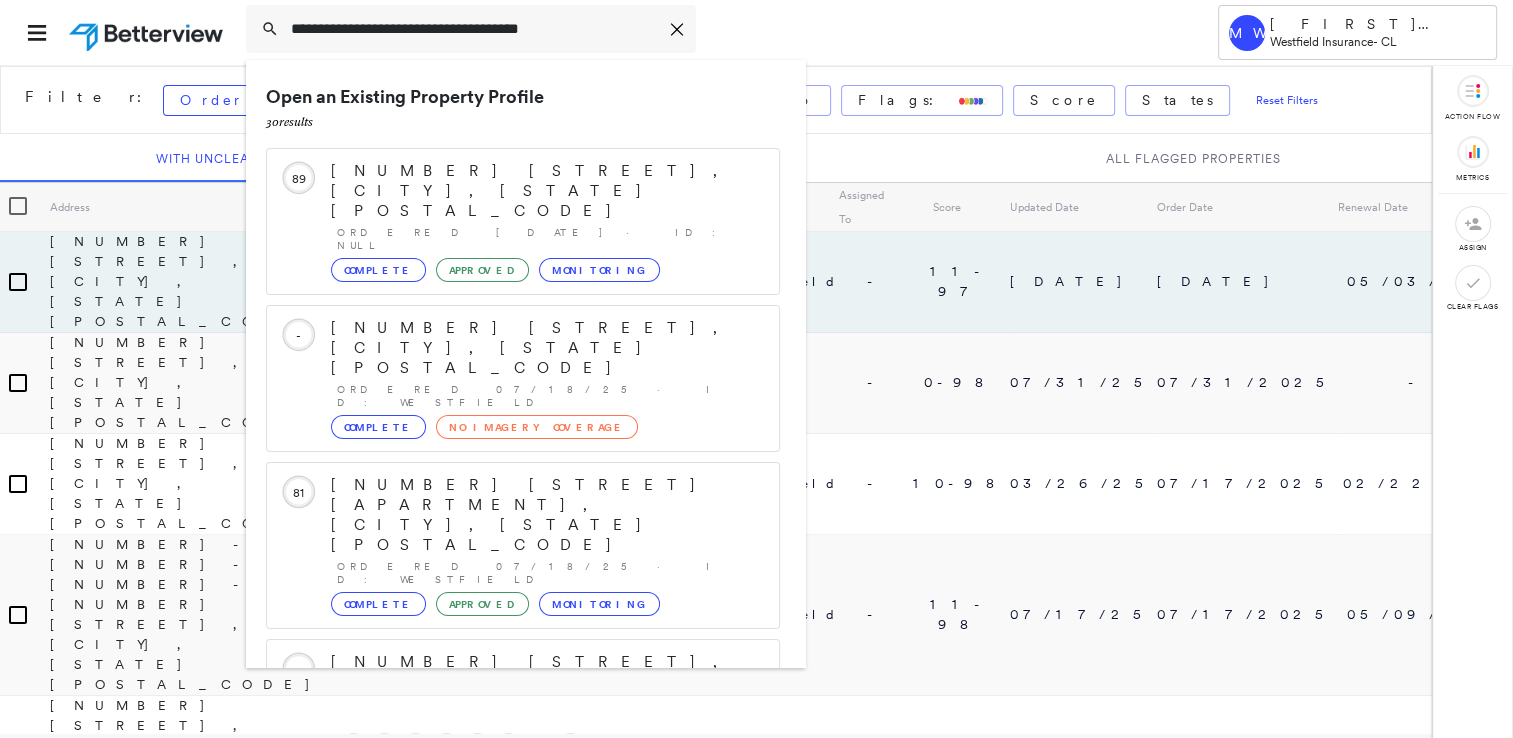 type on "**********" 